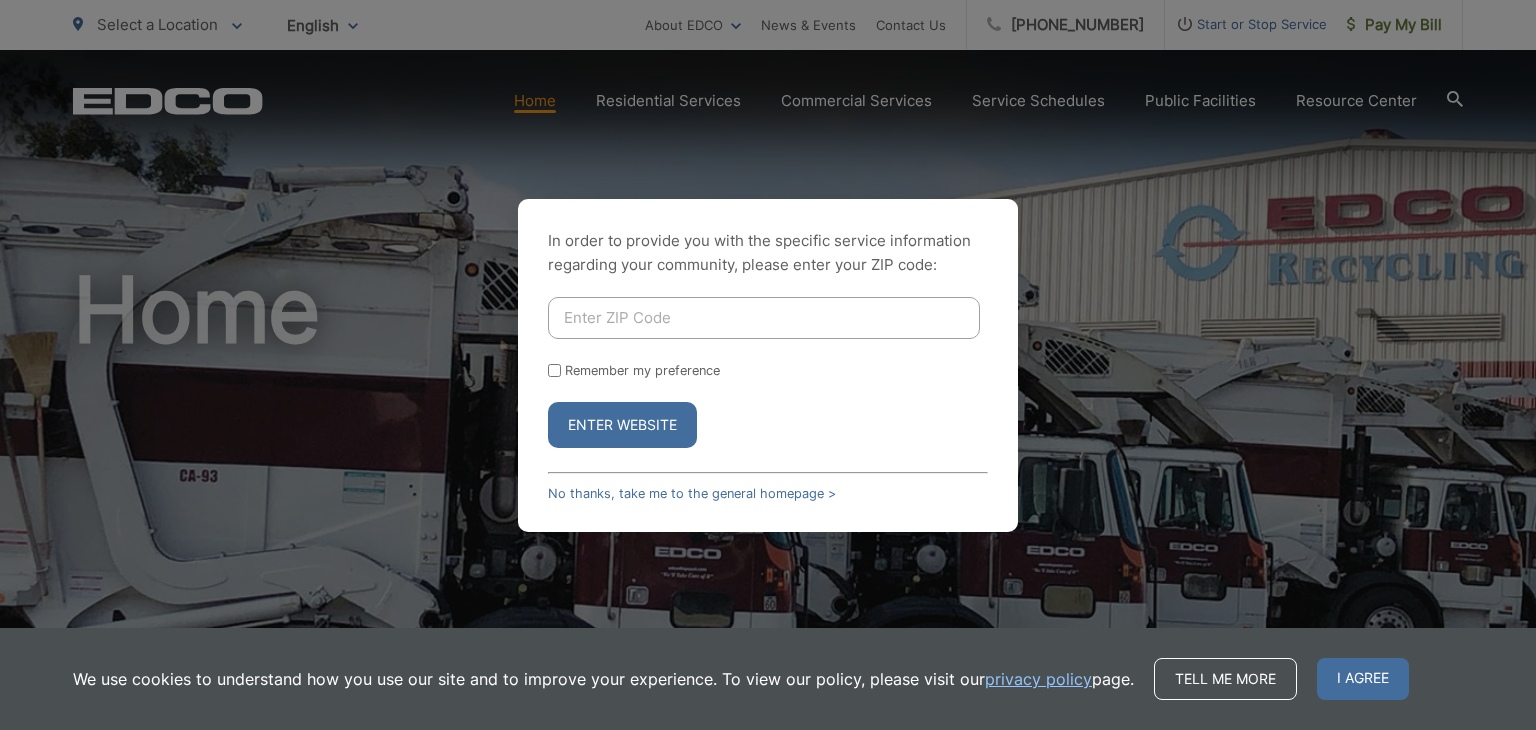 scroll, scrollTop: 0, scrollLeft: 0, axis: both 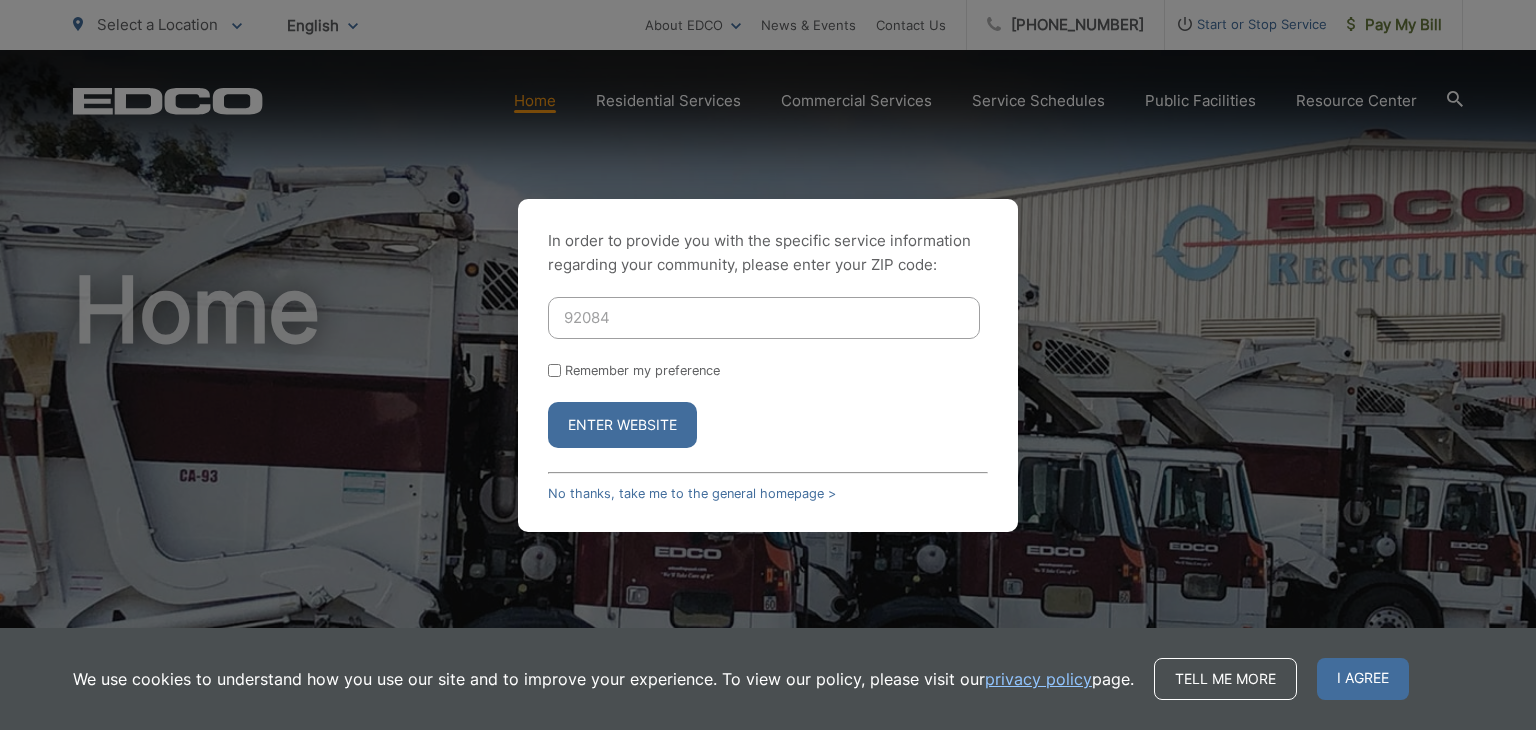 click on "Enter Website" at bounding box center [622, 425] 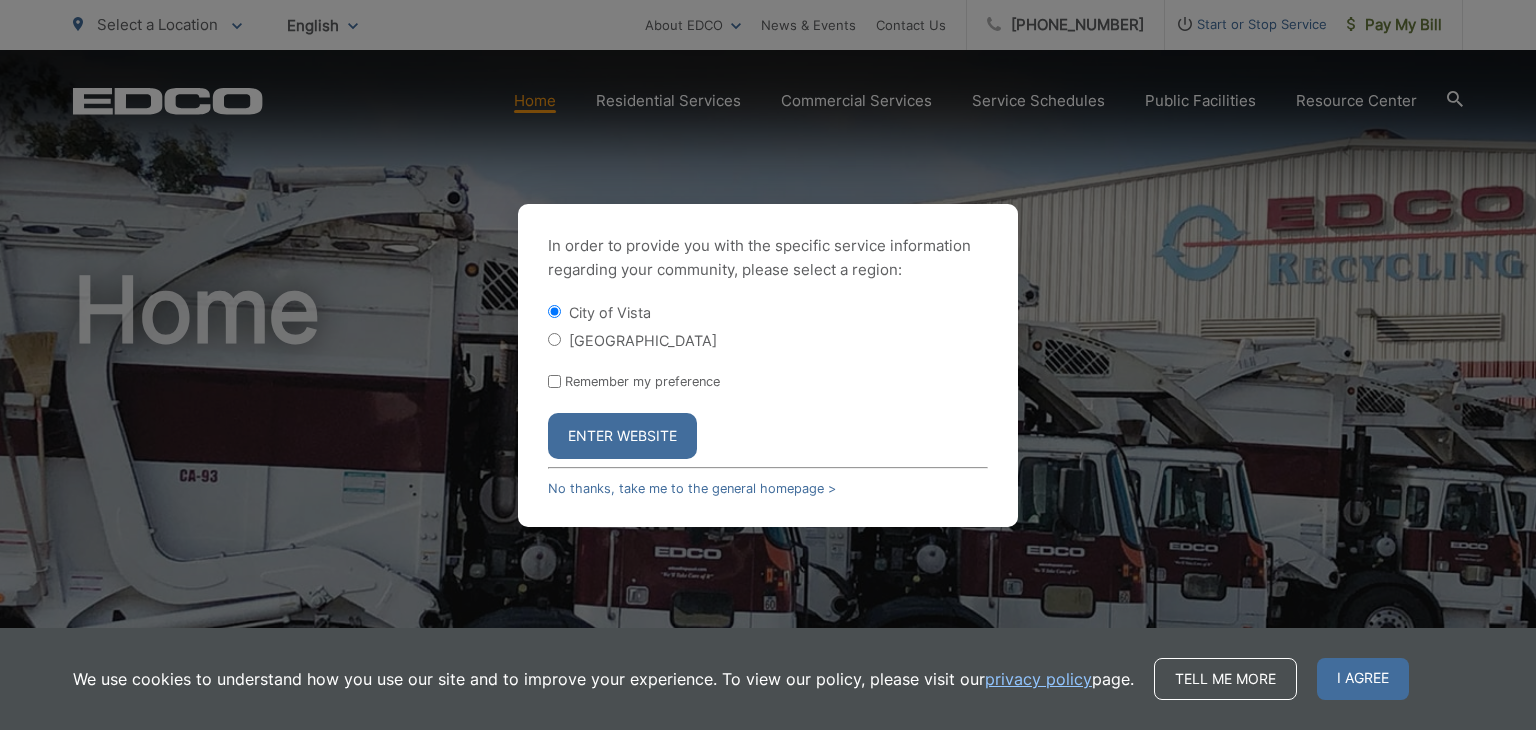 click on "Enter Website" at bounding box center [622, 436] 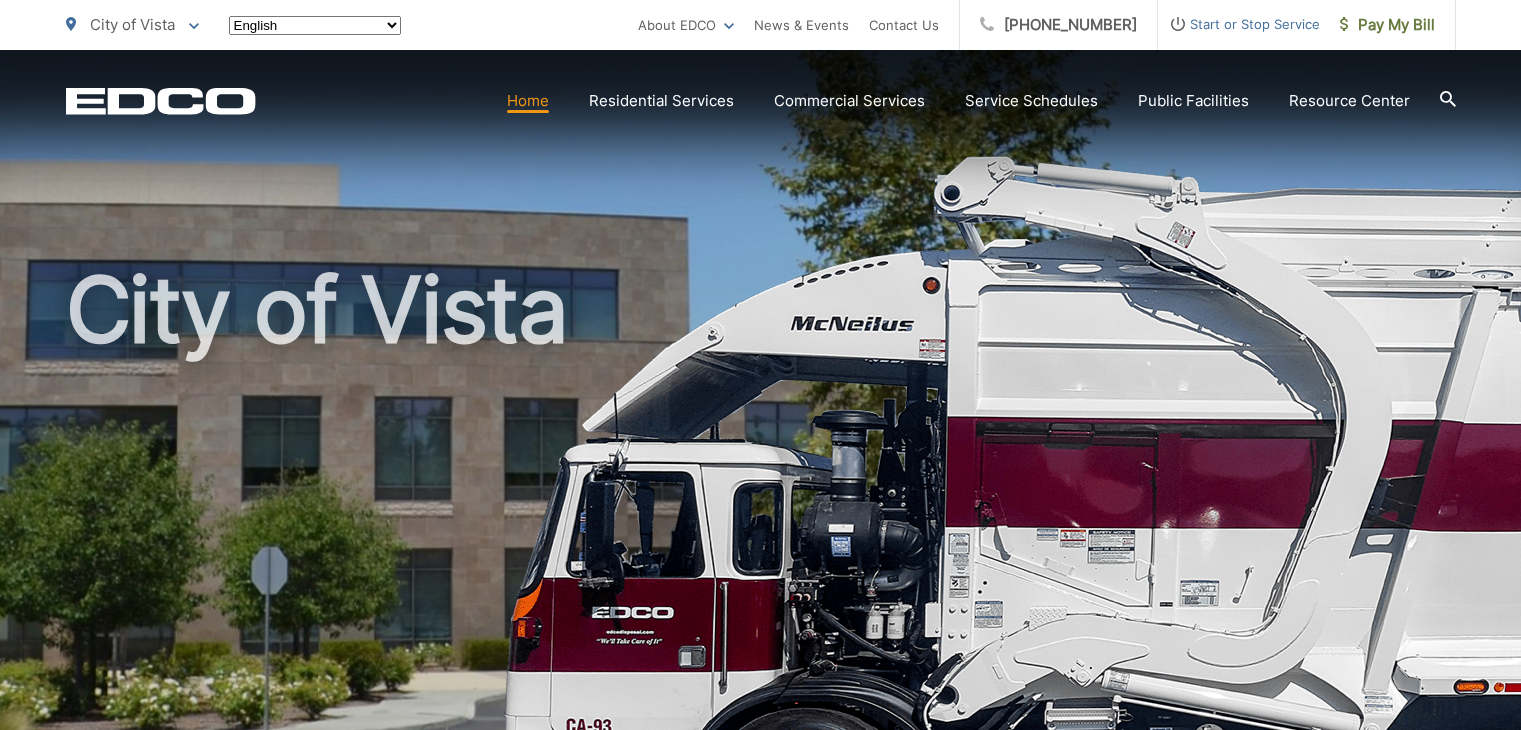 scroll, scrollTop: 0, scrollLeft: 0, axis: both 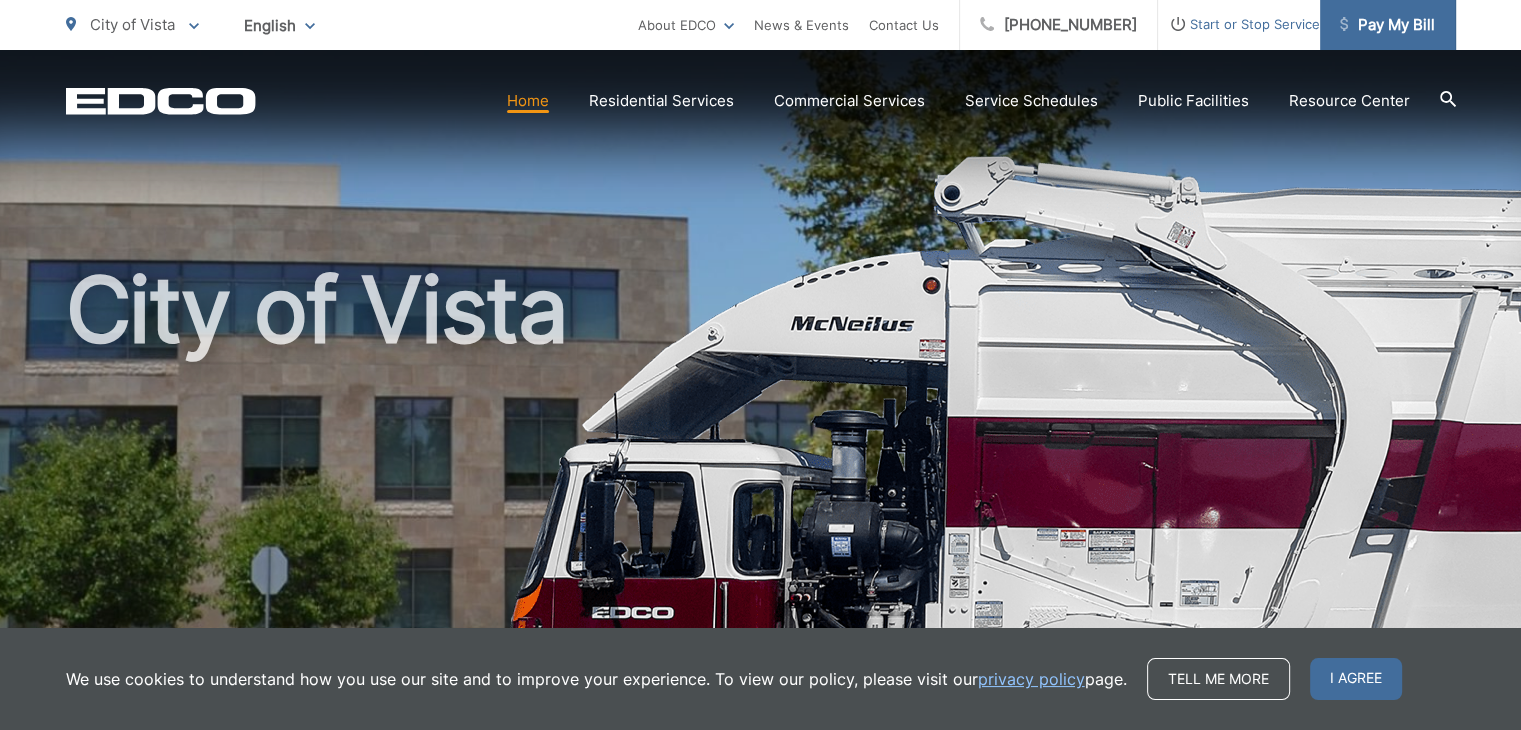 click on "Pay My Bill" at bounding box center [1387, 25] 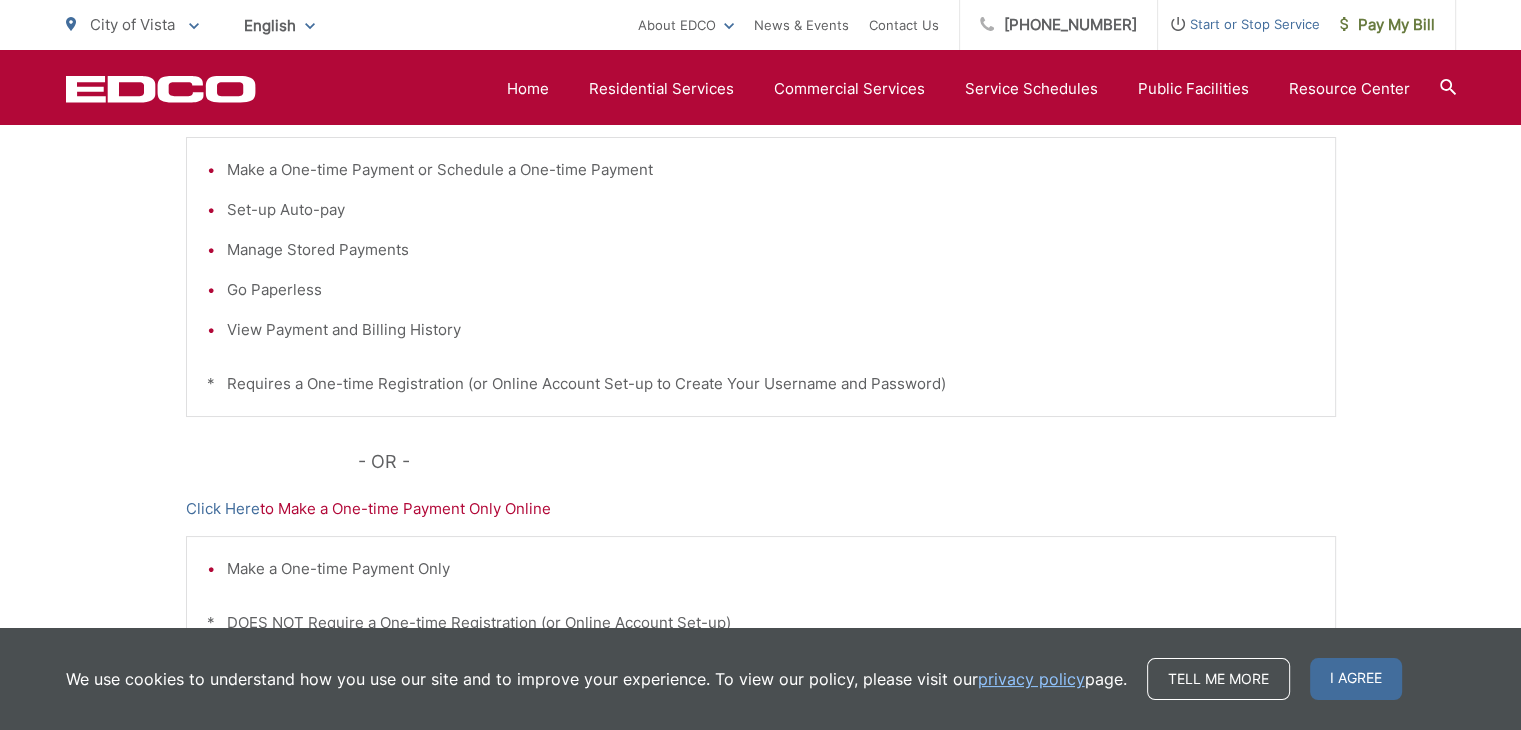 scroll, scrollTop: 692, scrollLeft: 0, axis: vertical 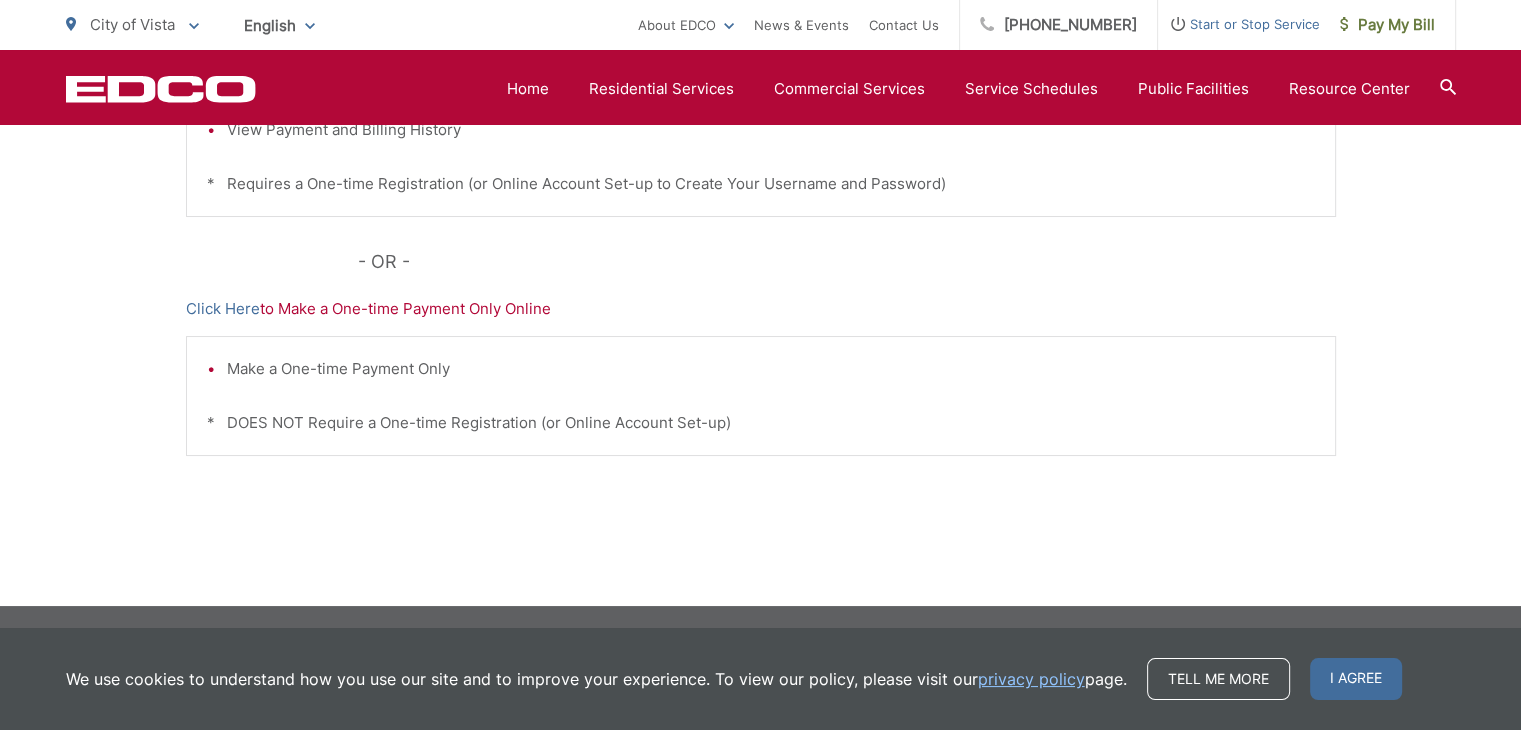 click on "Make a One-time Payment Only" at bounding box center (771, 369) 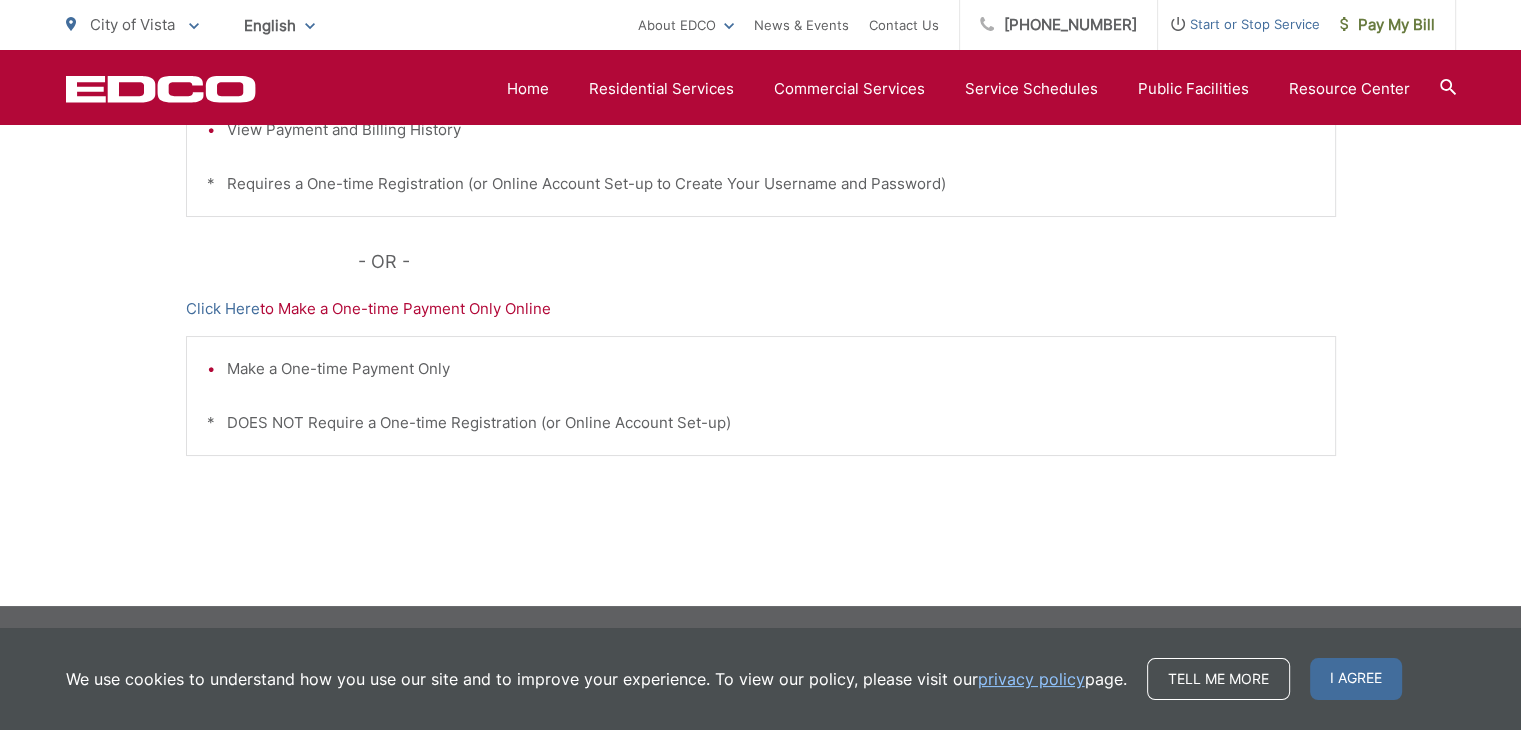click on "Click Here  to Make a One-time Payment Only Online" at bounding box center [761, 309] 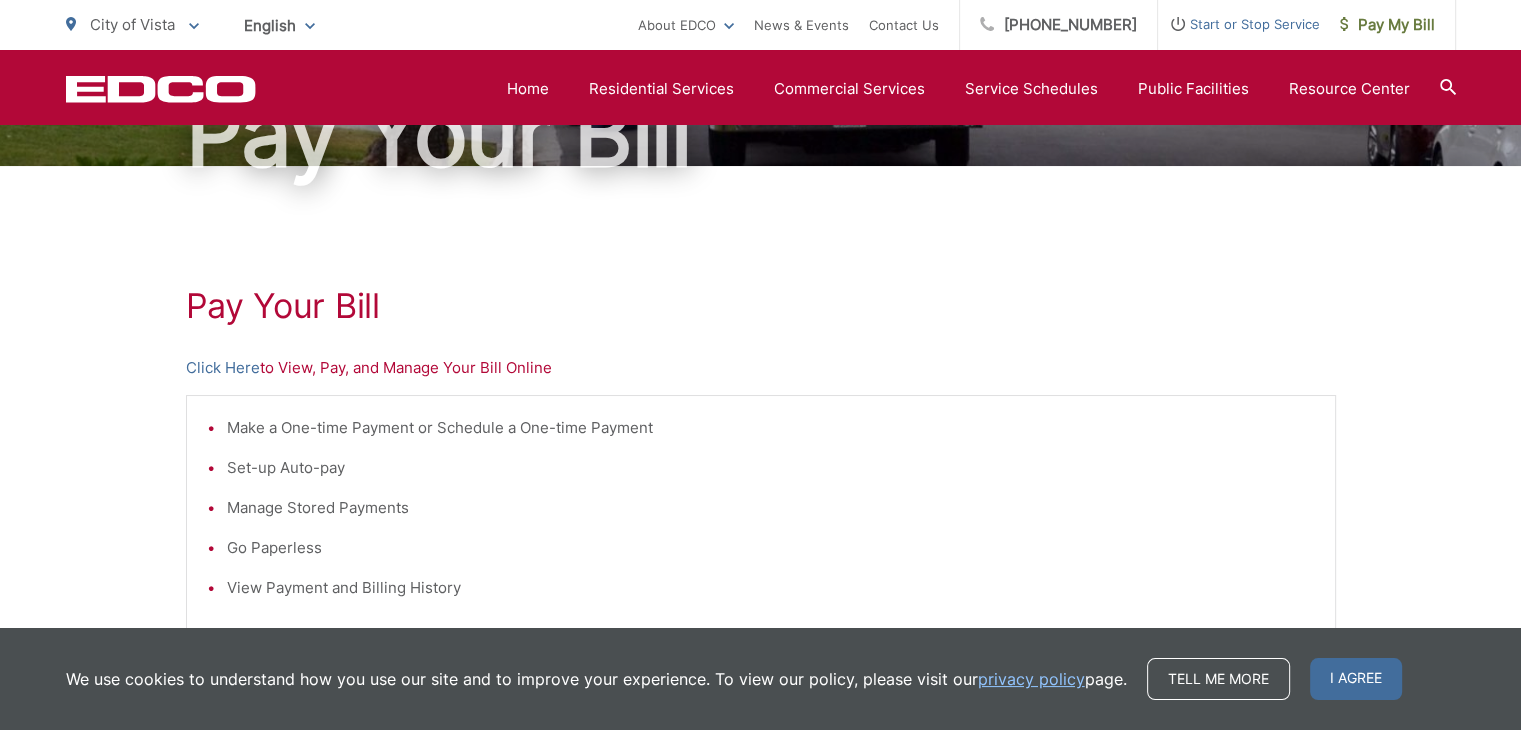 scroll, scrollTop: 232, scrollLeft: 0, axis: vertical 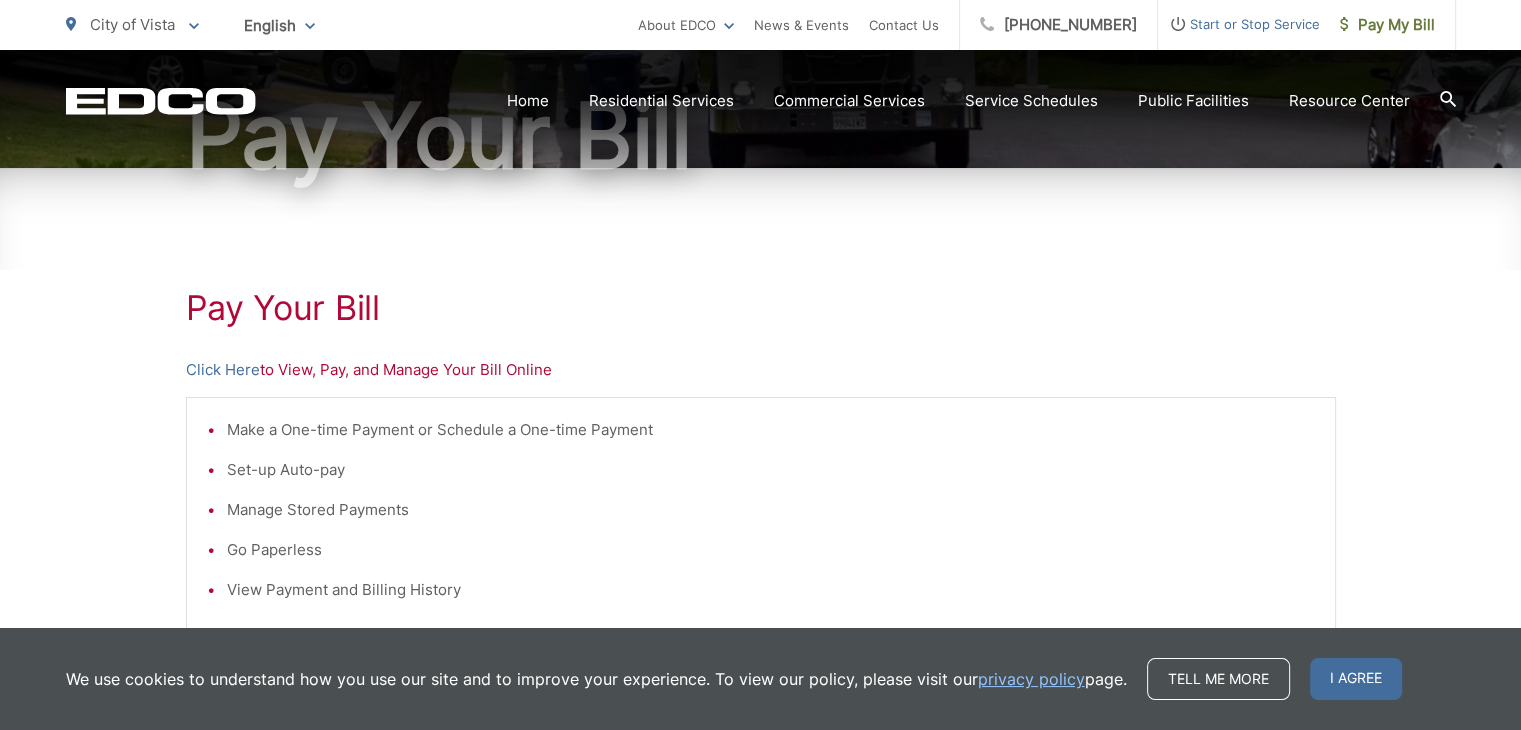 click on "Pay Your Bill" at bounding box center (761, 308) 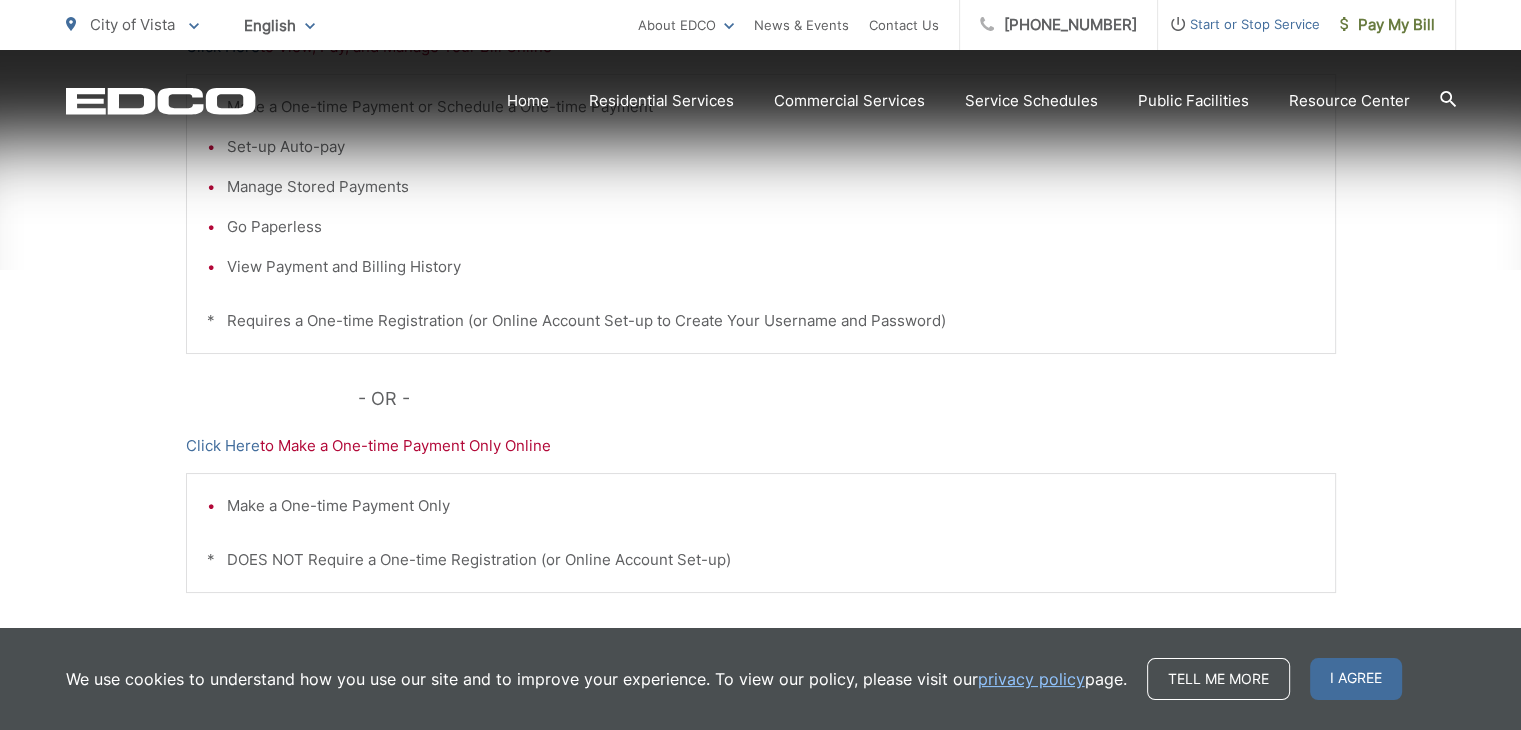 scroll, scrollTop: 580, scrollLeft: 0, axis: vertical 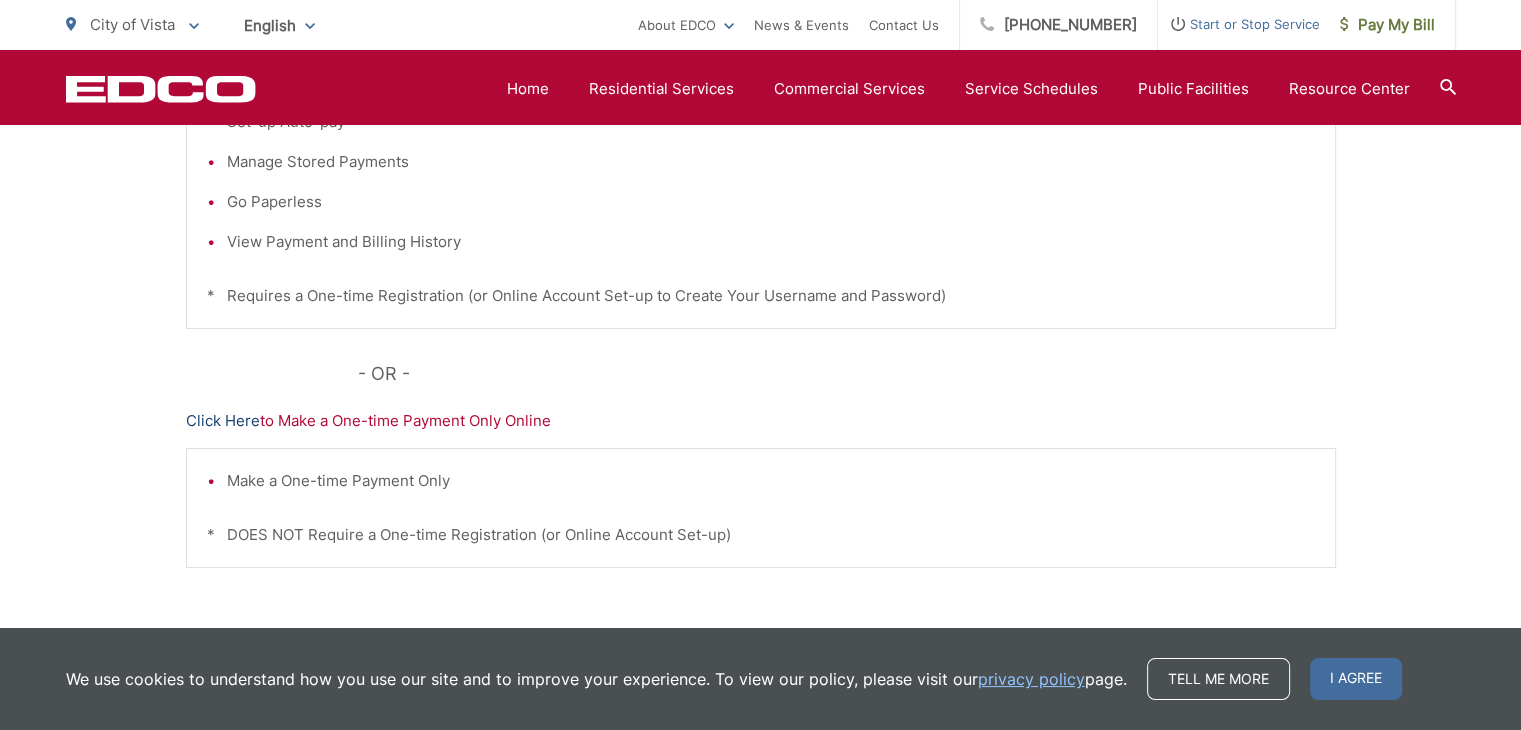 click on "Click Here" at bounding box center (223, 421) 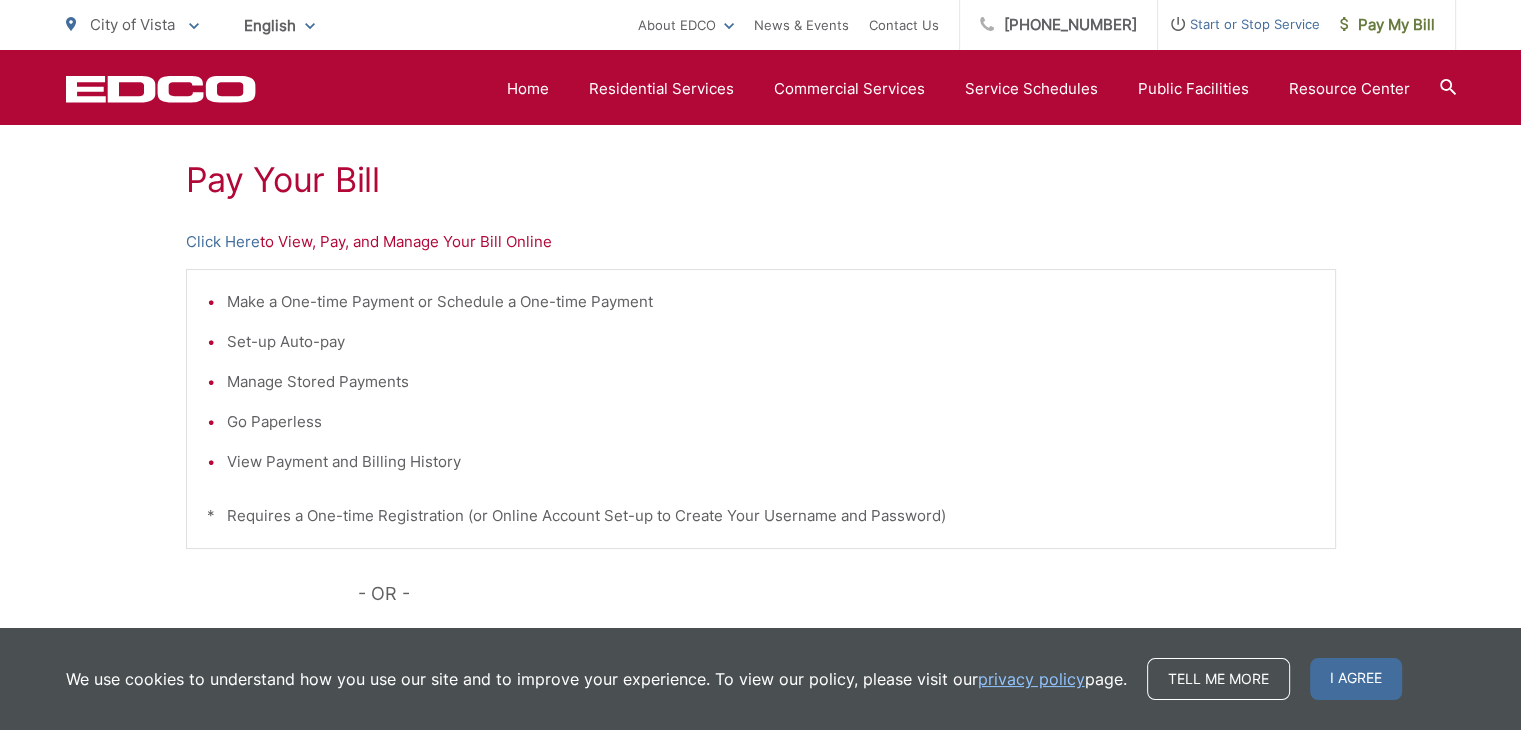 scroll, scrollTop: 360, scrollLeft: 0, axis: vertical 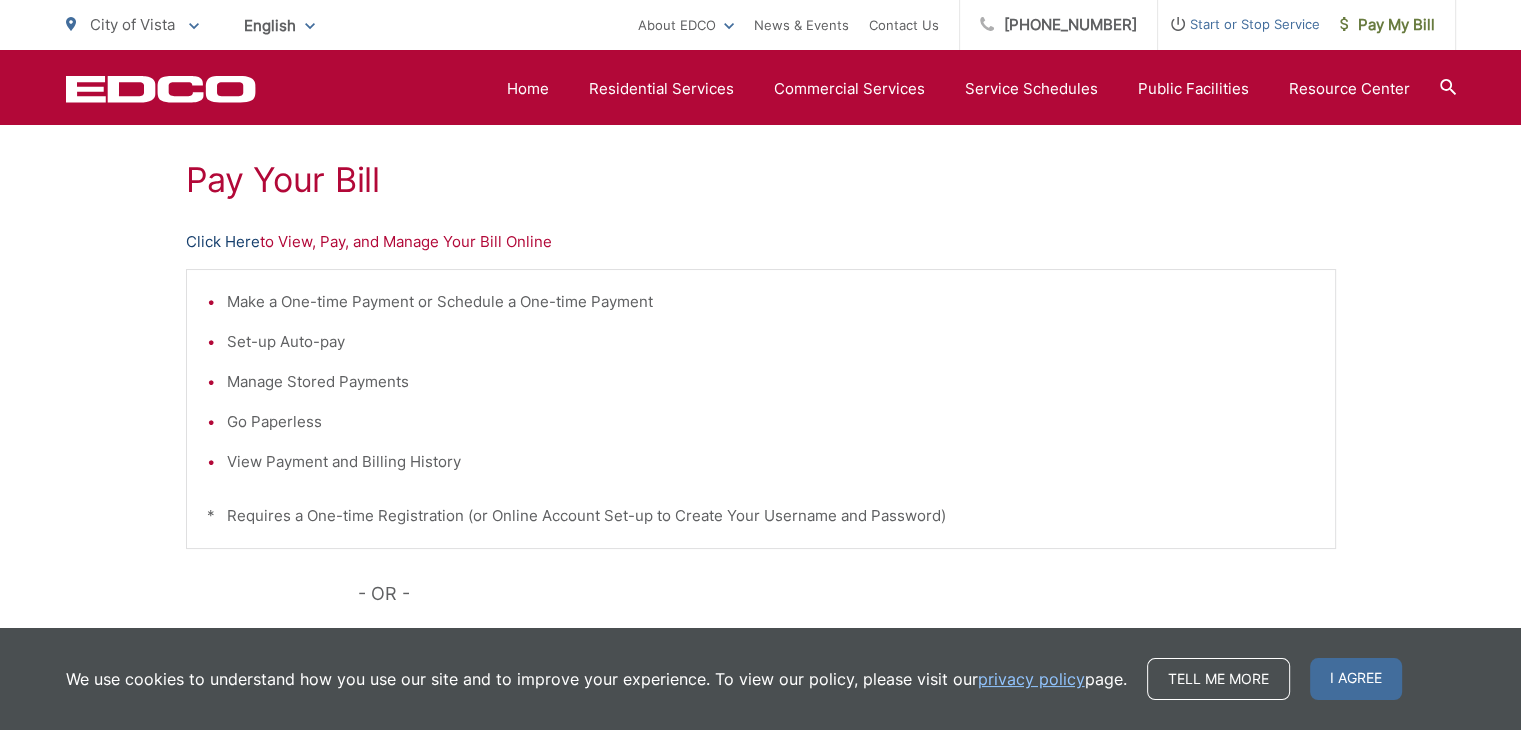click on "Click Here" at bounding box center [223, 242] 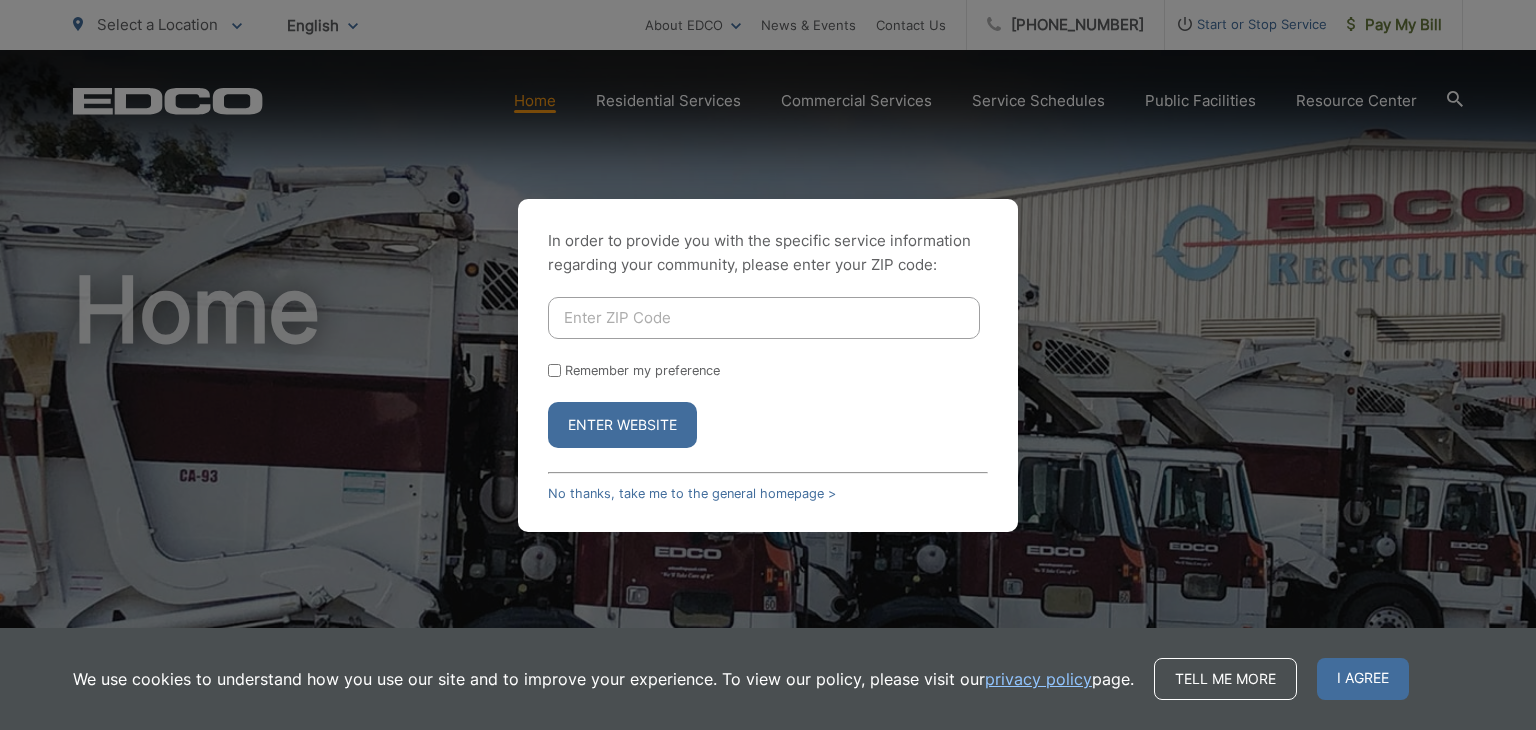 scroll, scrollTop: 0, scrollLeft: 0, axis: both 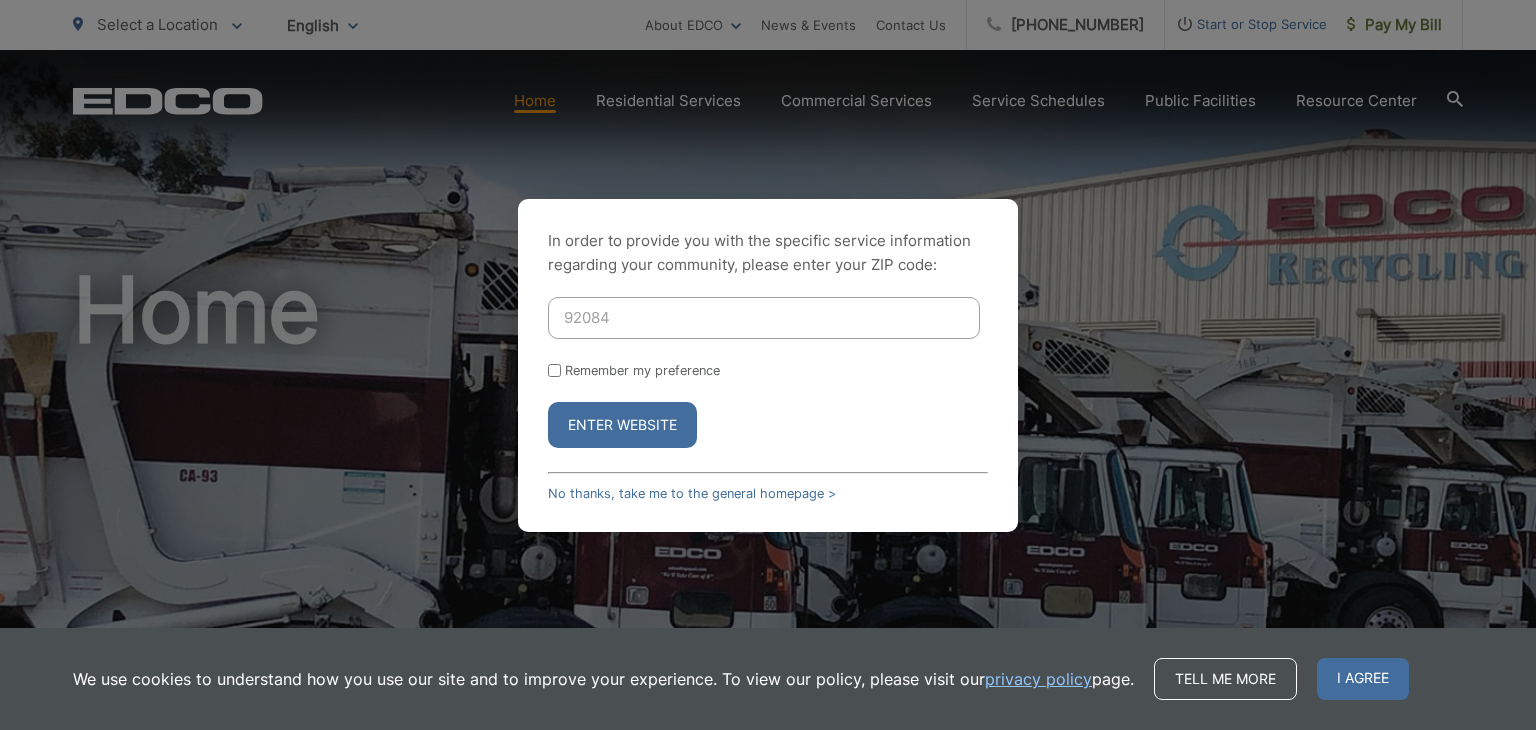 click on "Enter Website" at bounding box center [622, 425] 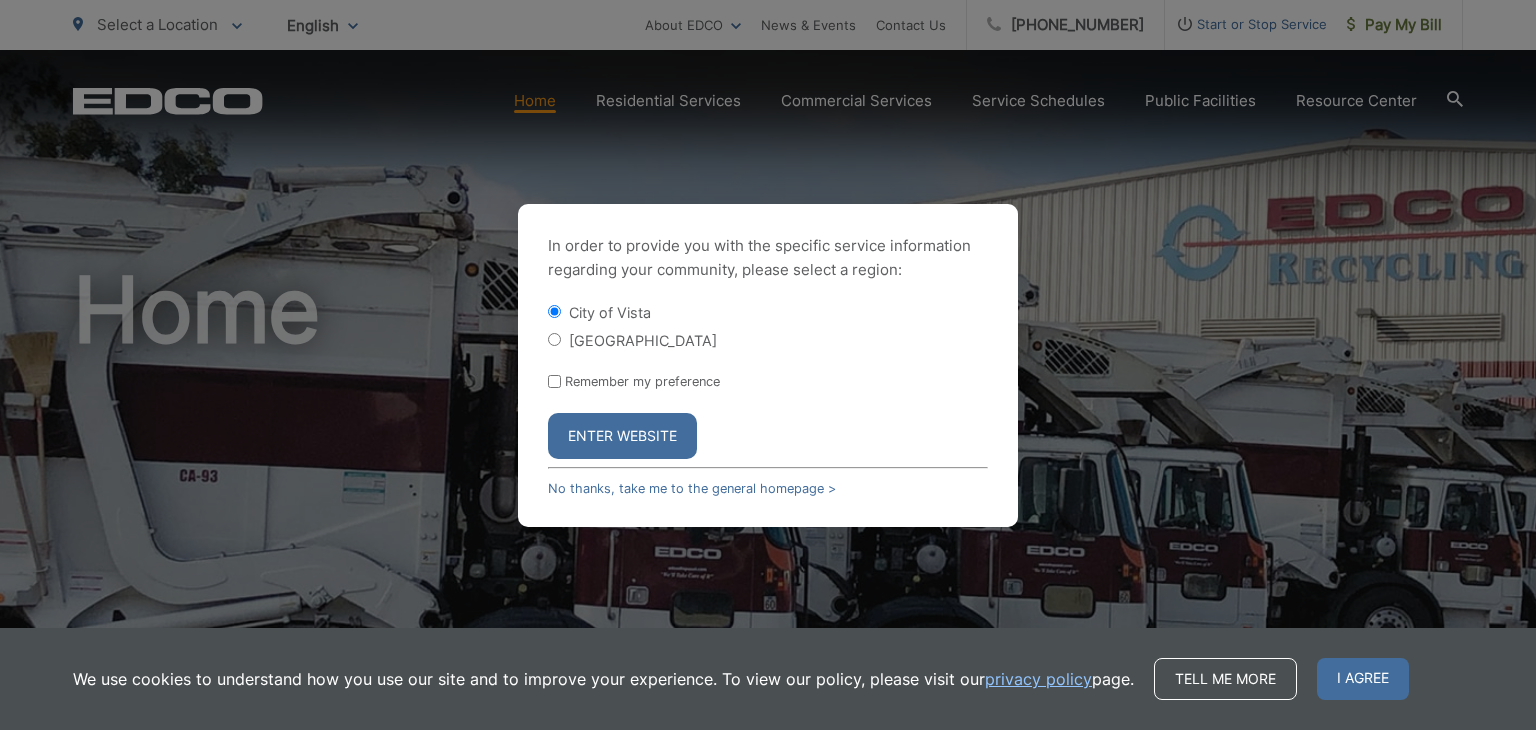 click on "Enter Website" at bounding box center (622, 436) 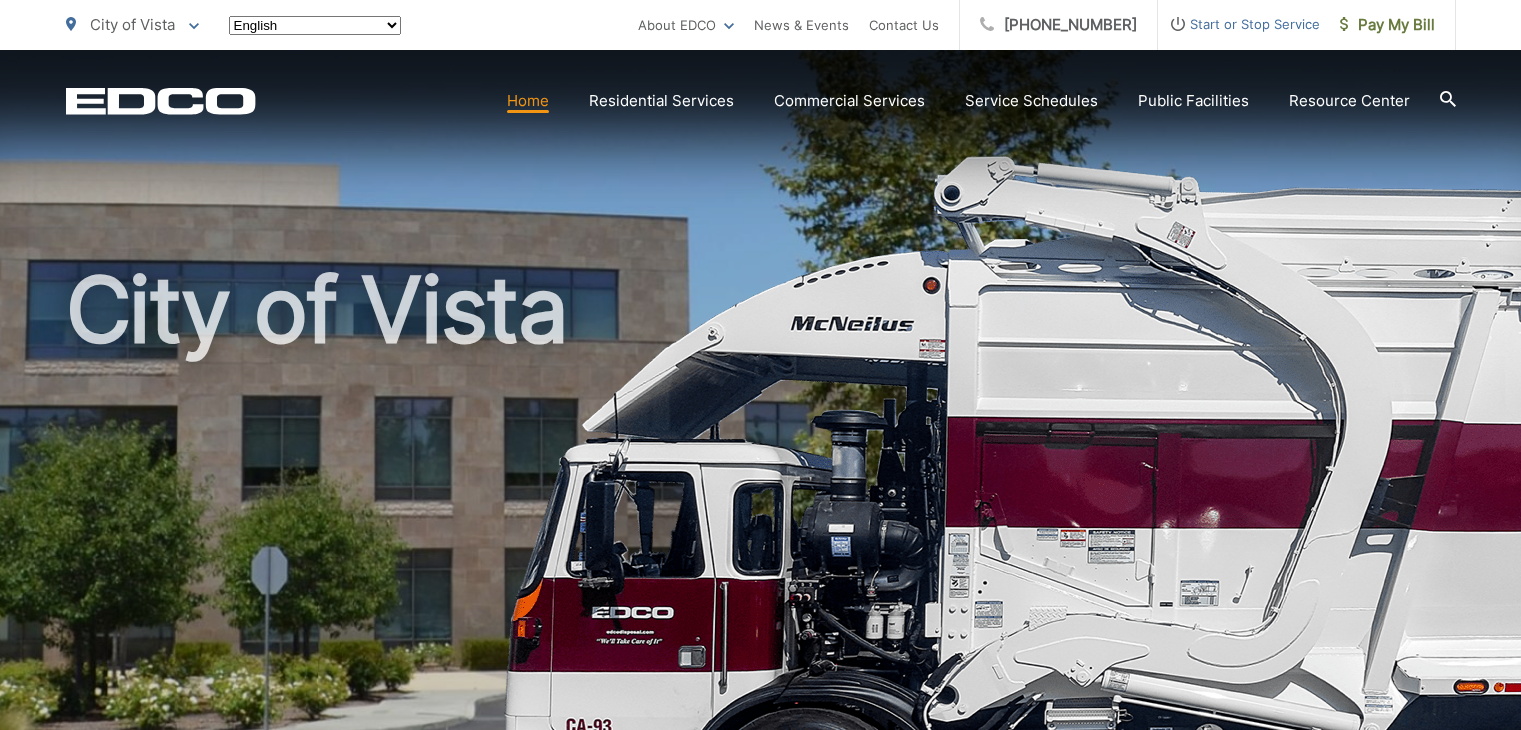 scroll, scrollTop: 0, scrollLeft: 0, axis: both 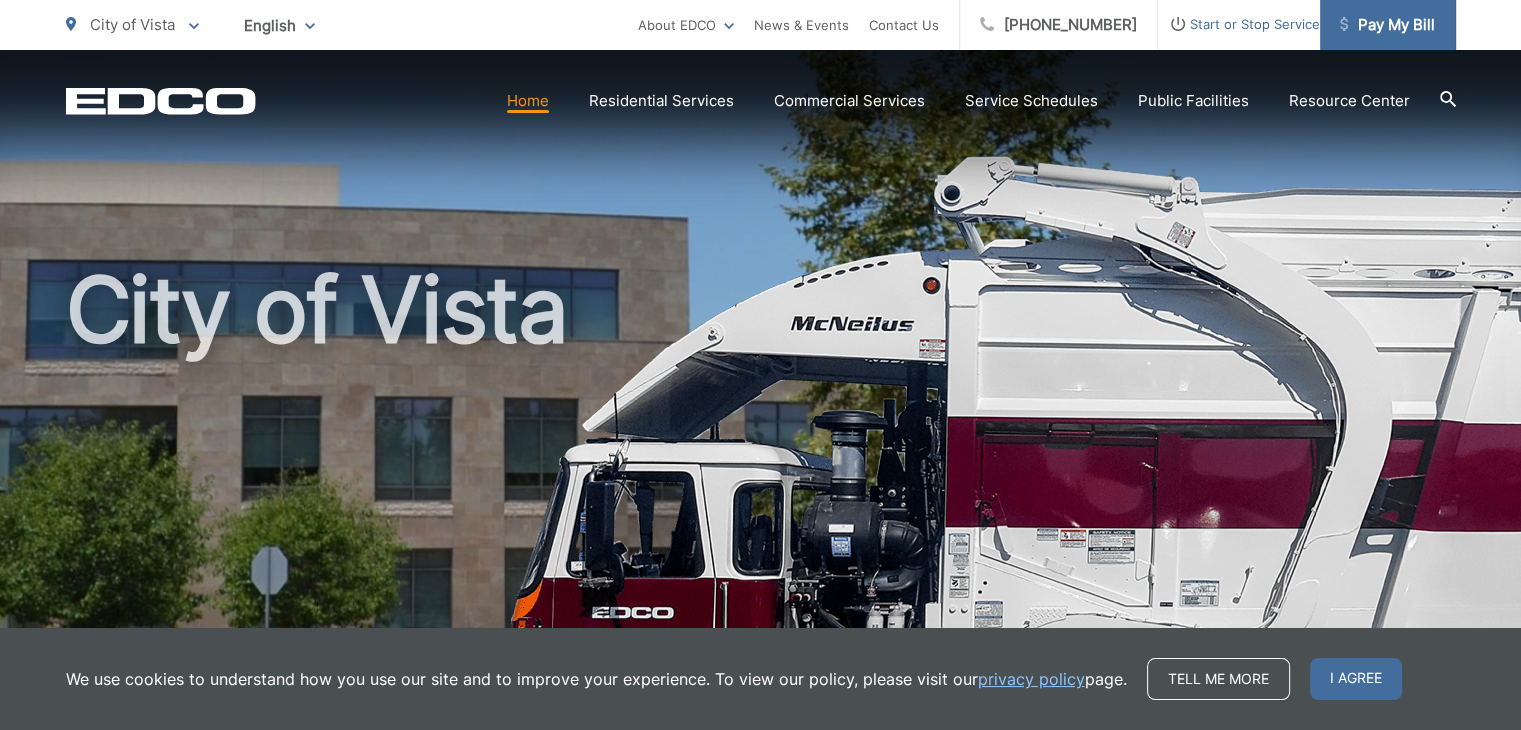 click on "Pay My Bill" at bounding box center (1387, 25) 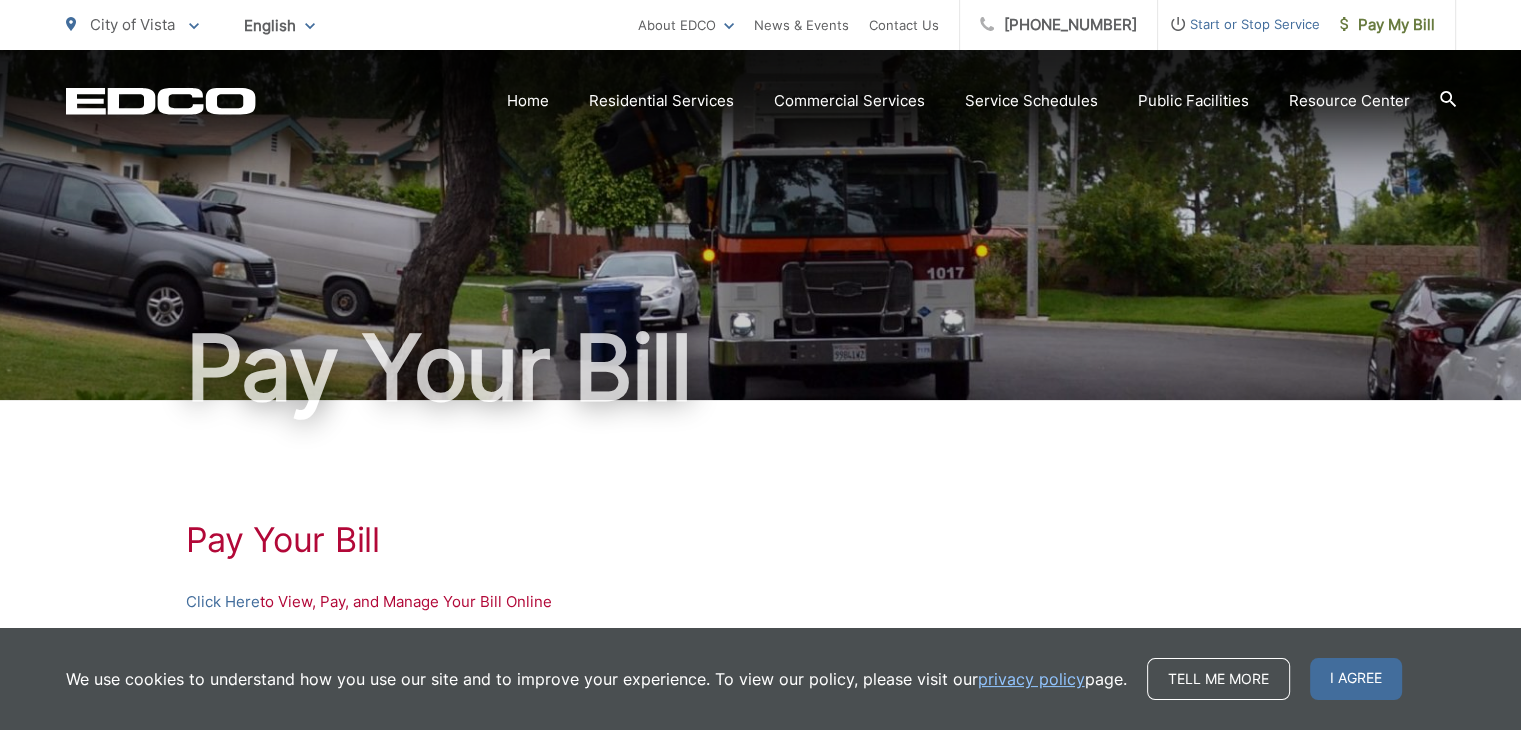 scroll, scrollTop: 264, scrollLeft: 0, axis: vertical 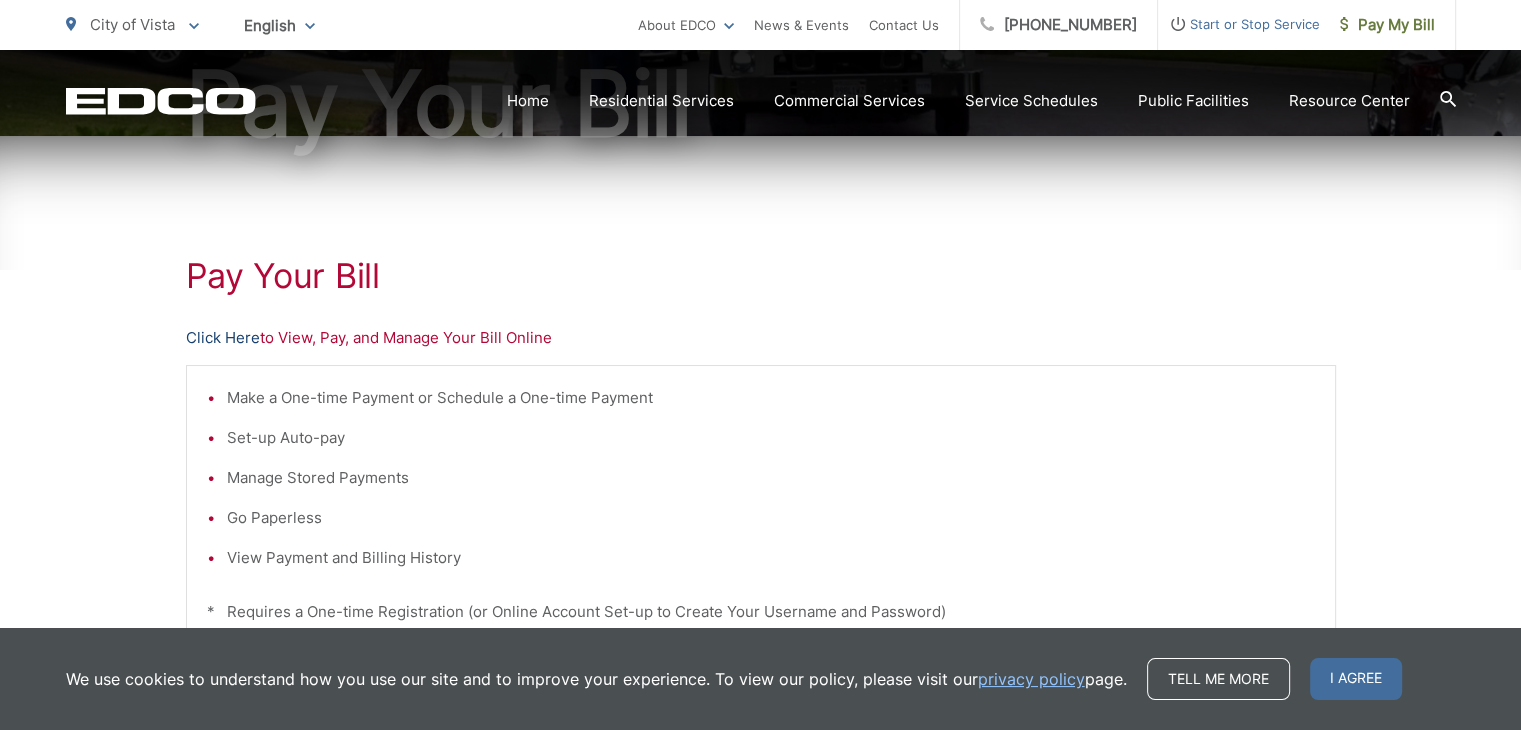 click on "Click Here" at bounding box center (223, 338) 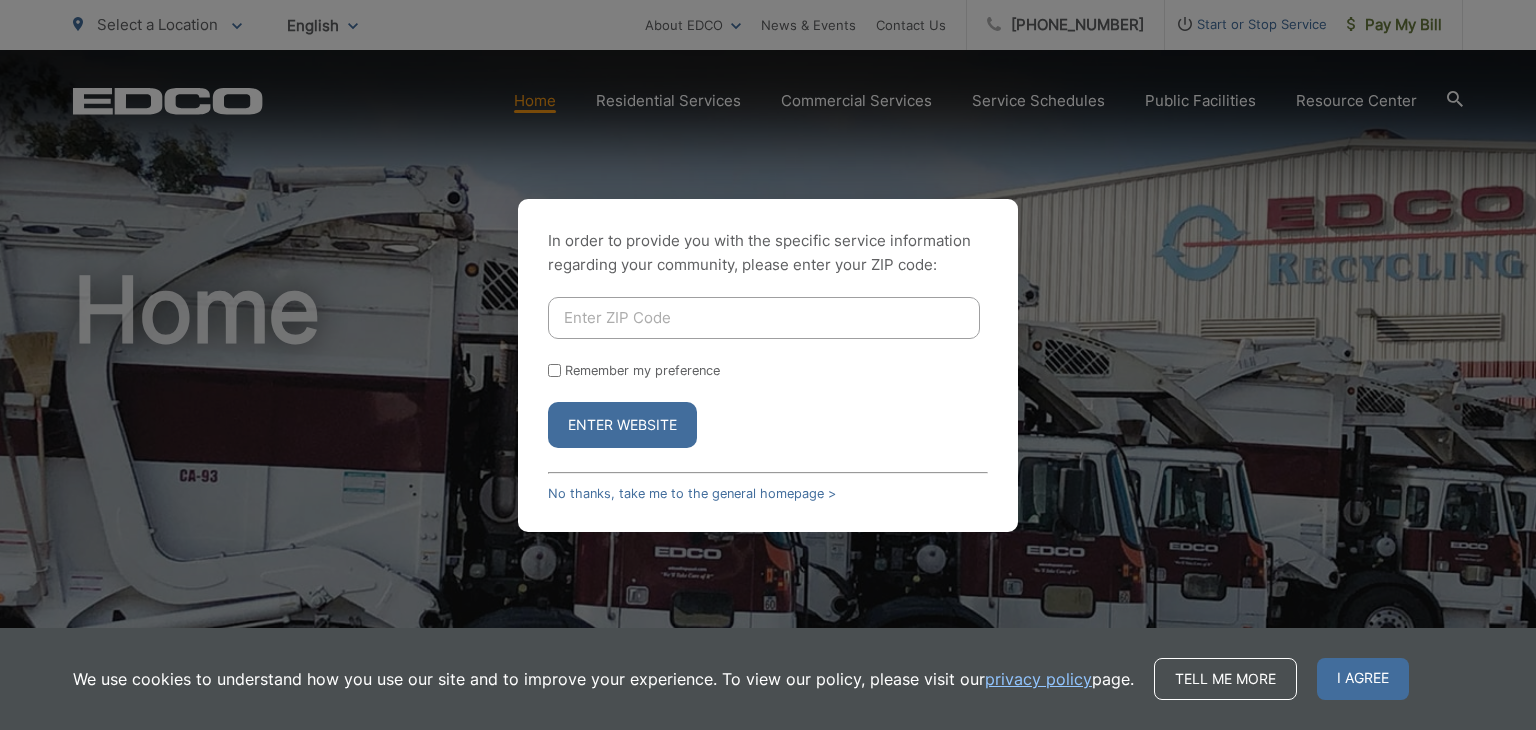 scroll, scrollTop: 0, scrollLeft: 0, axis: both 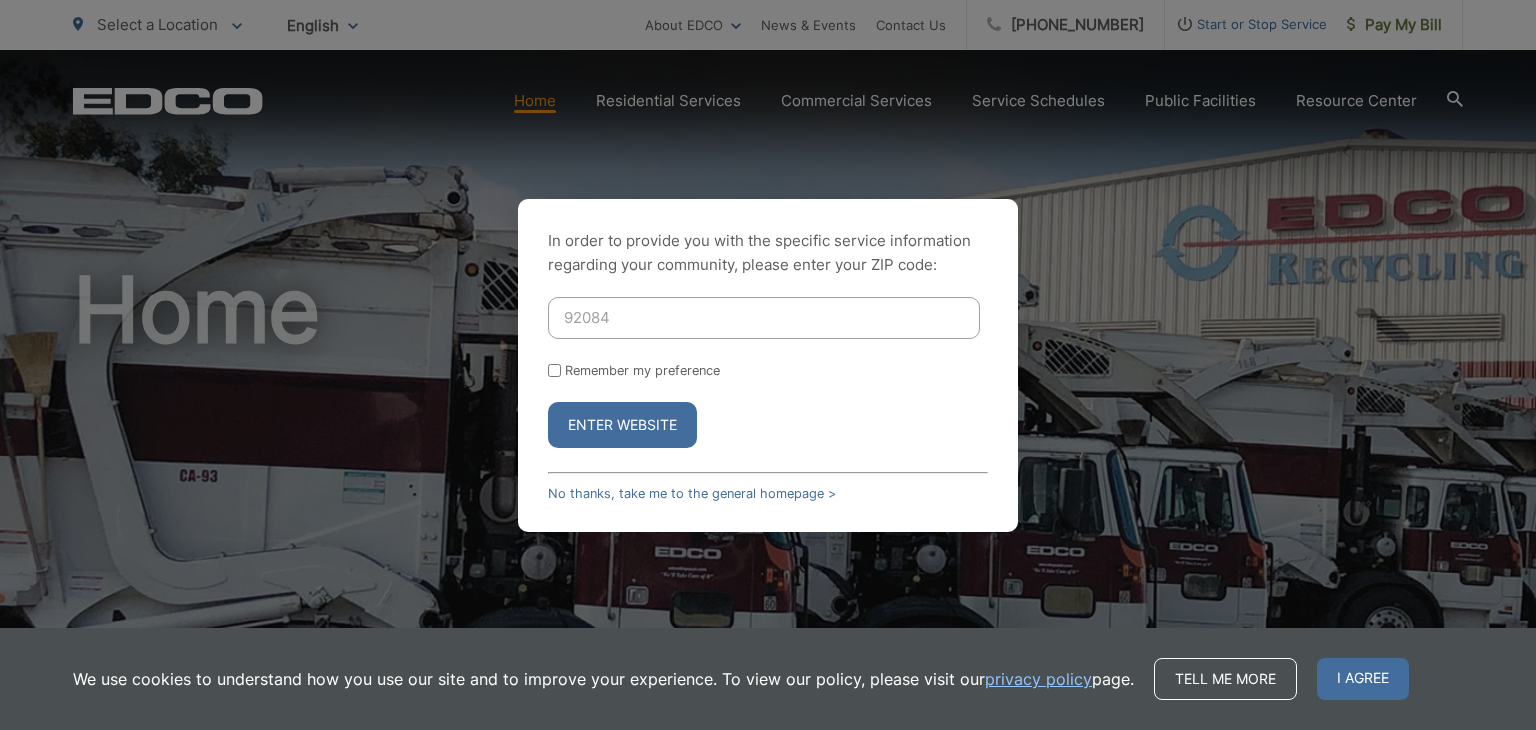 click on "Enter Website" at bounding box center [622, 425] 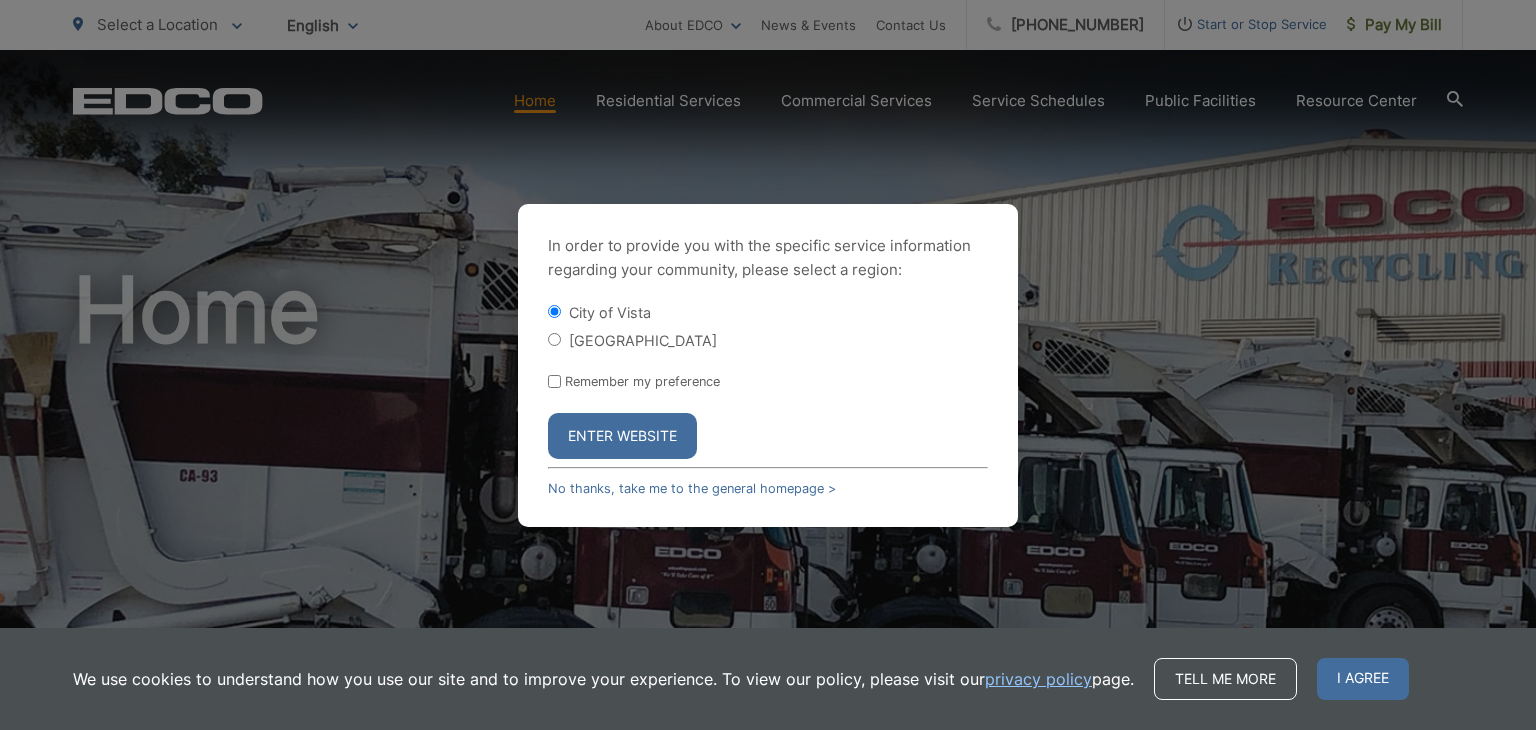 click on "Enter Website" at bounding box center (622, 436) 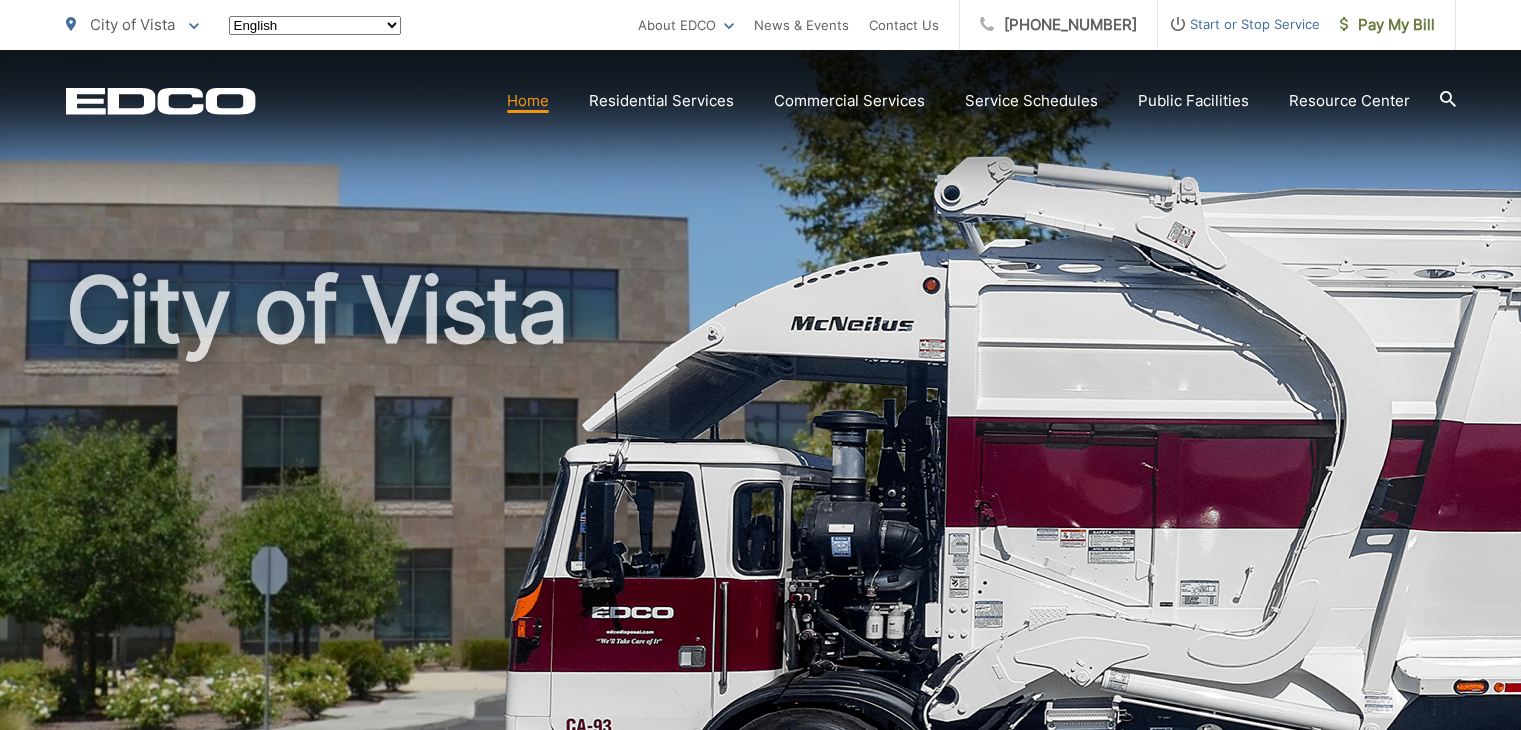 scroll, scrollTop: 0, scrollLeft: 0, axis: both 